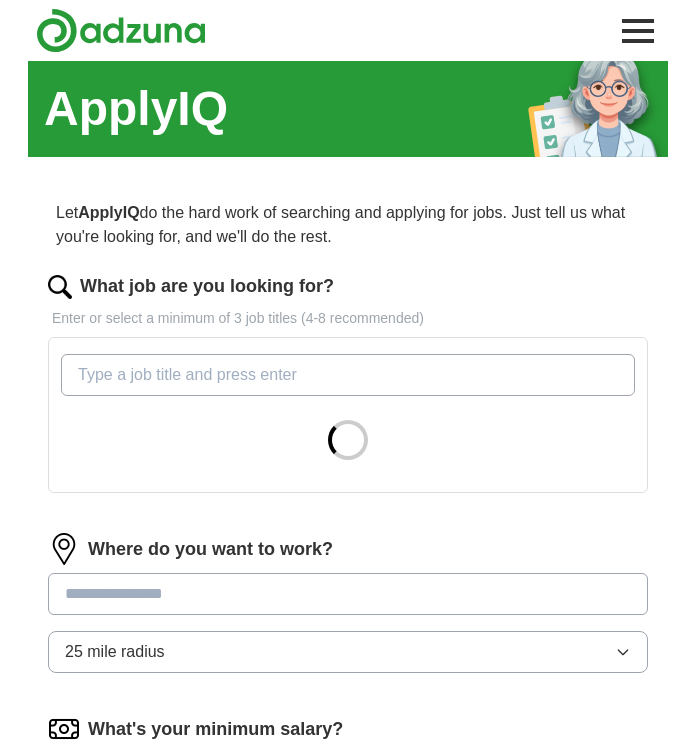 scroll, scrollTop: 0, scrollLeft: 0, axis: both 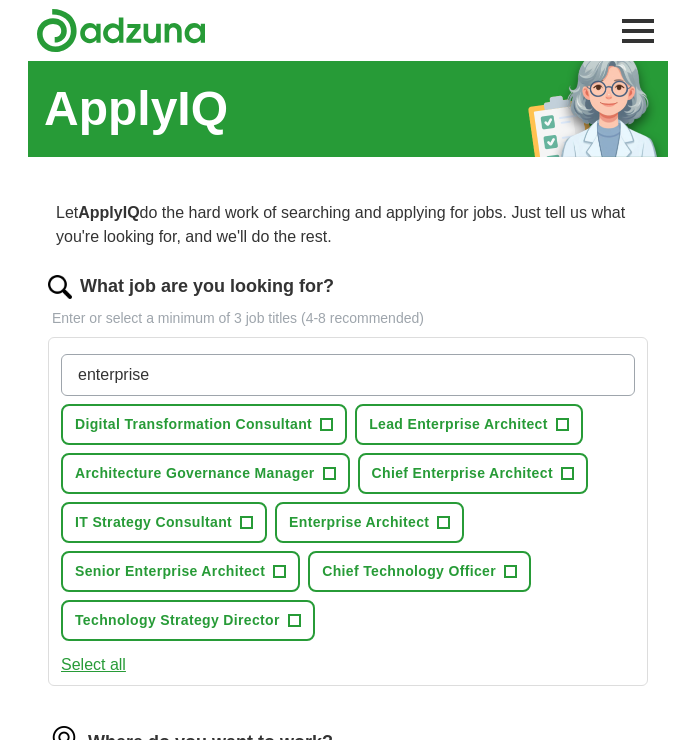 type on "enterprise" 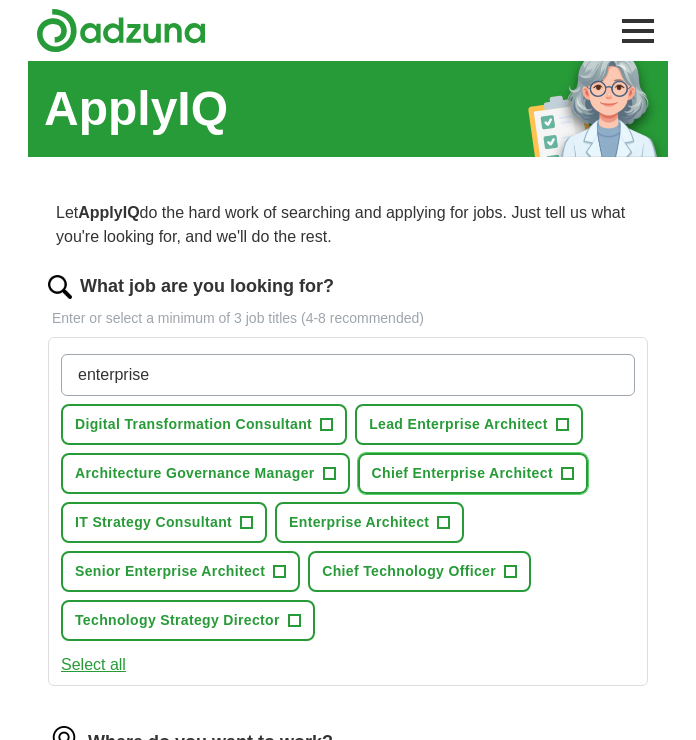 click on "+" at bounding box center (567, 474) 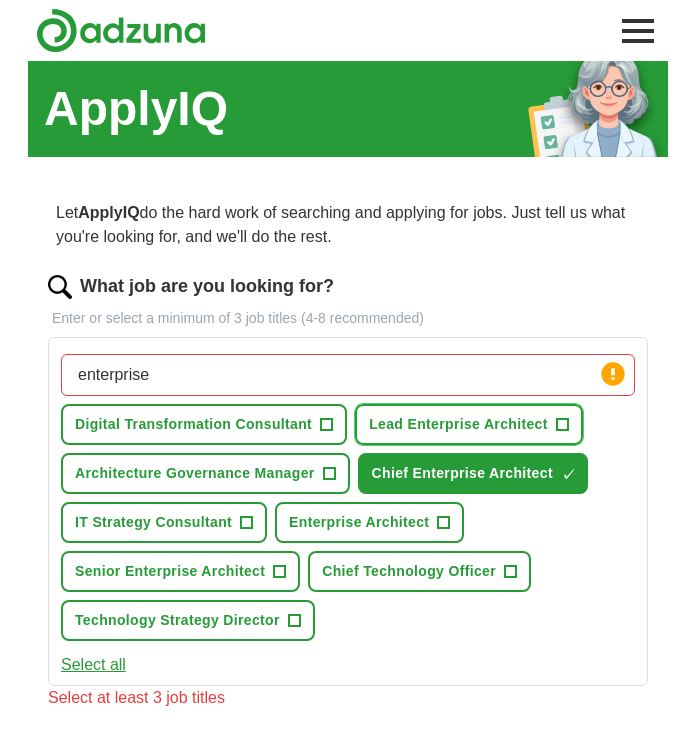 click on "+" at bounding box center [562, 425] 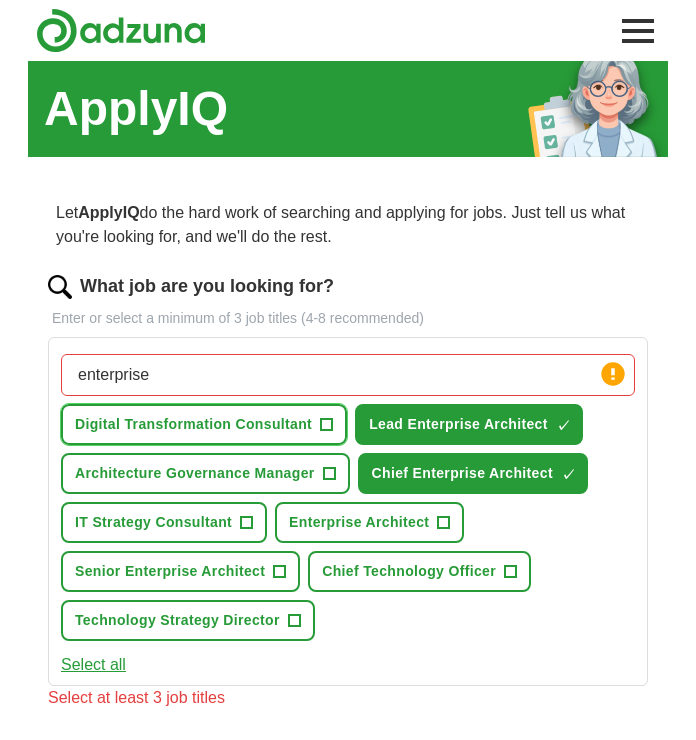 click on "Digital Transformation Consultant +" at bounding box center (204, 424) 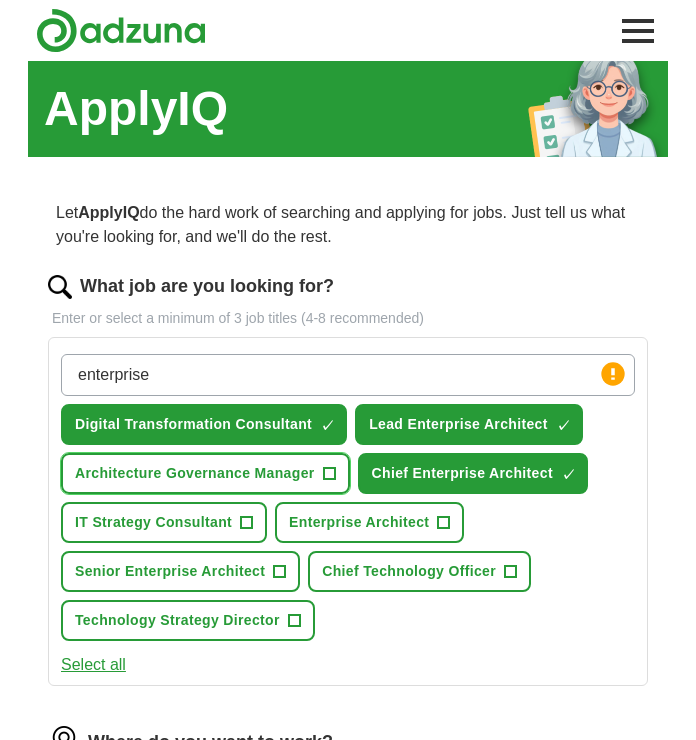 click on "+" at bounding box center [329, 474] 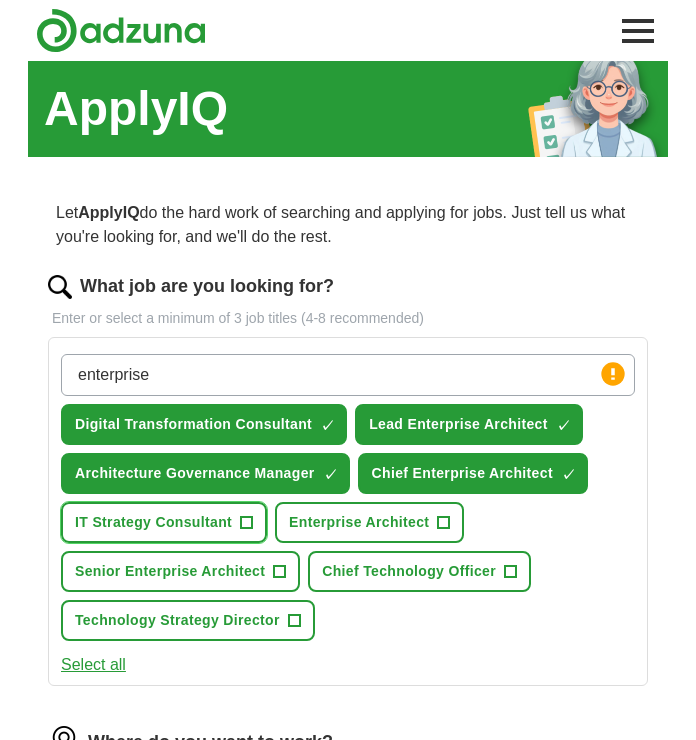 click on "+" at bounding box center (247, 523) 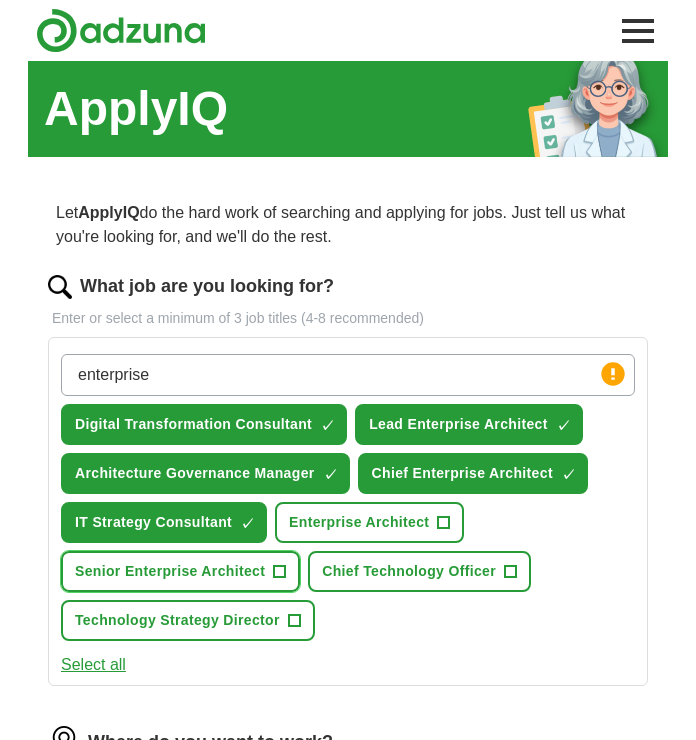 click on "+" at bounding box center (280, 572) 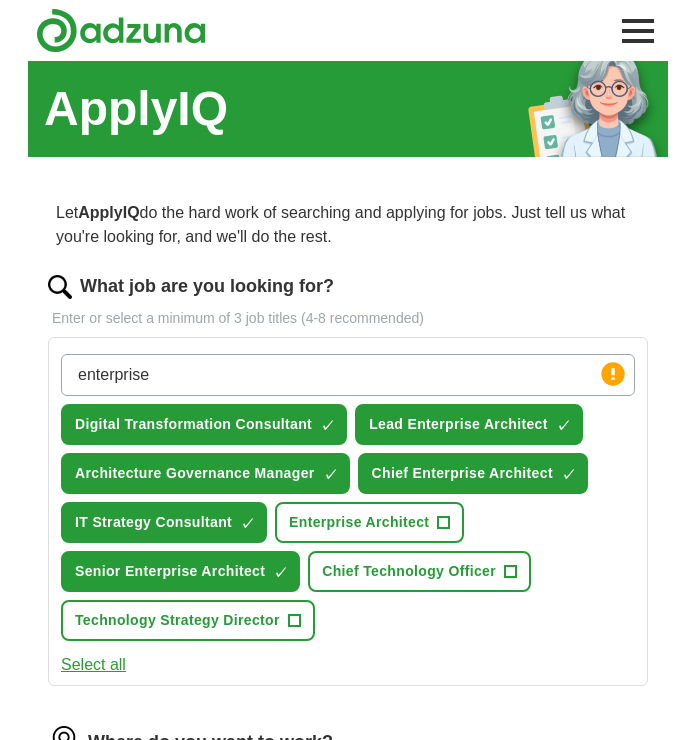 click on "Chief Technology Officer +" at bounding box center (419, 571) 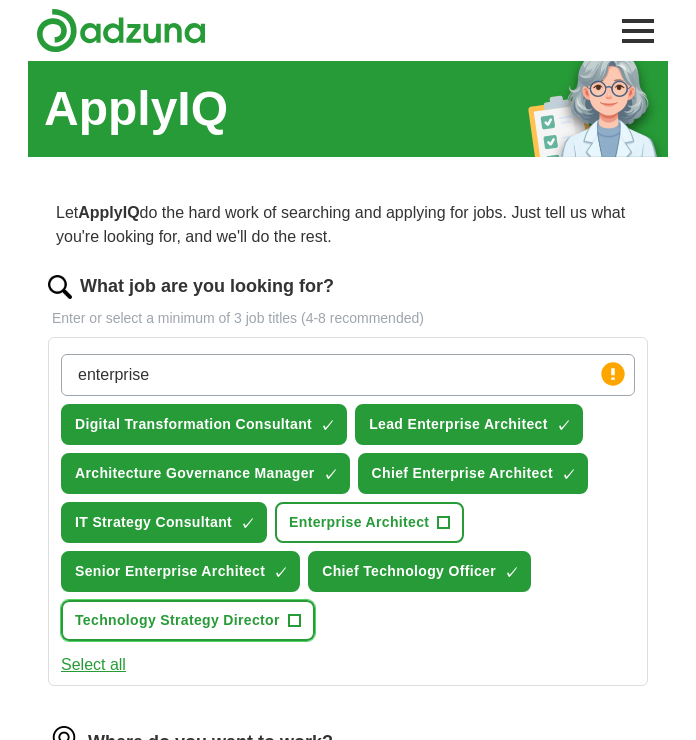 click on "+" at bounding box center [294, 621] 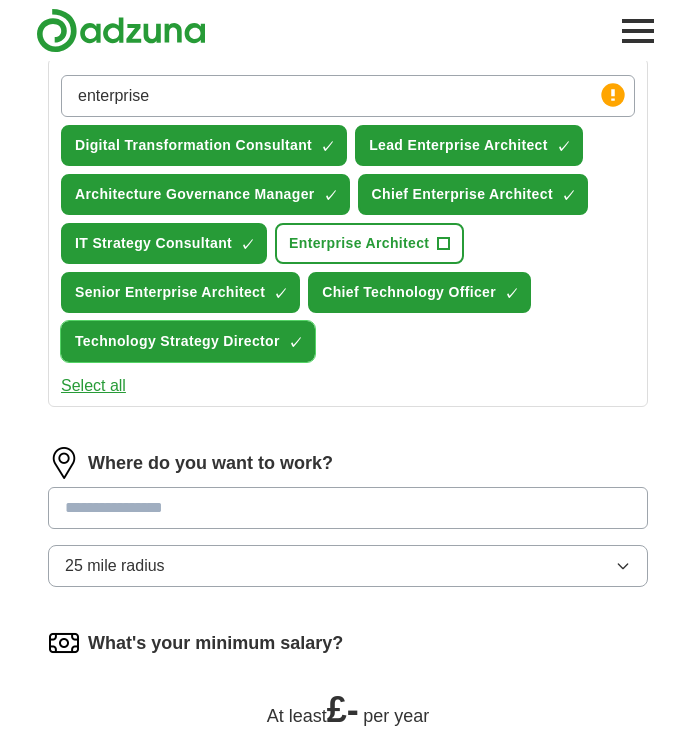 scroll, scrollTop: 284, scrollLeft: 0, axis: vertical 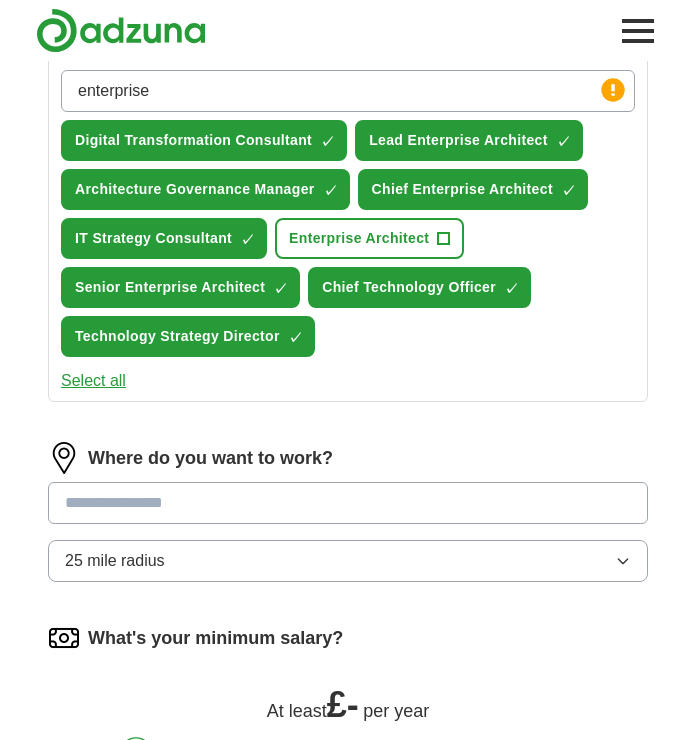 click at bounding box center (348, 503) 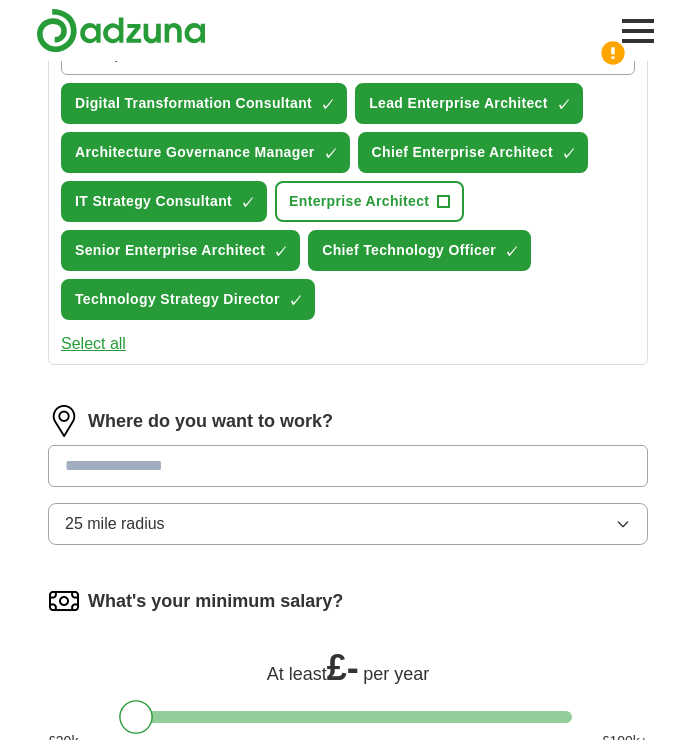 scroll, scrollTop: 348, scrollLeft: 0, axis: vertical 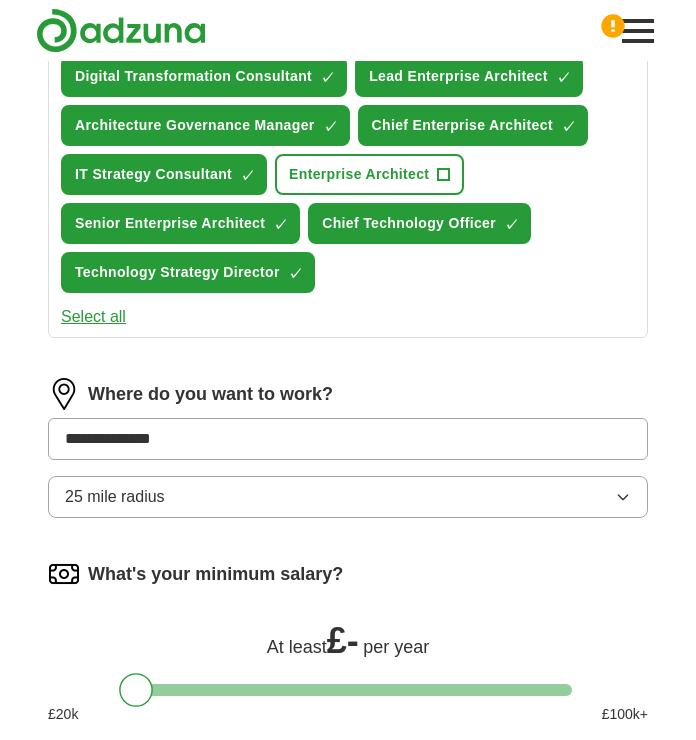 click on "**********" at bounding box center [348, 456] 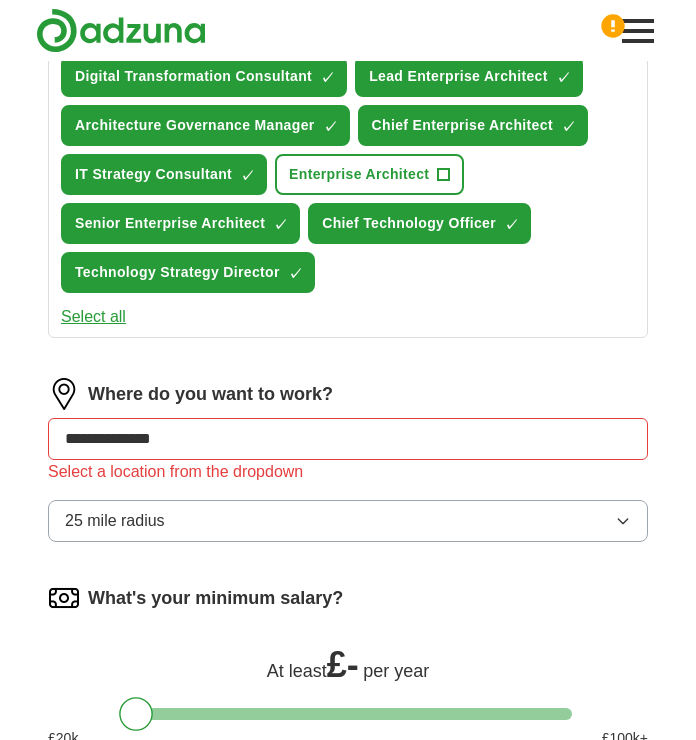 click on "**********" at bounding box center (348, 439) 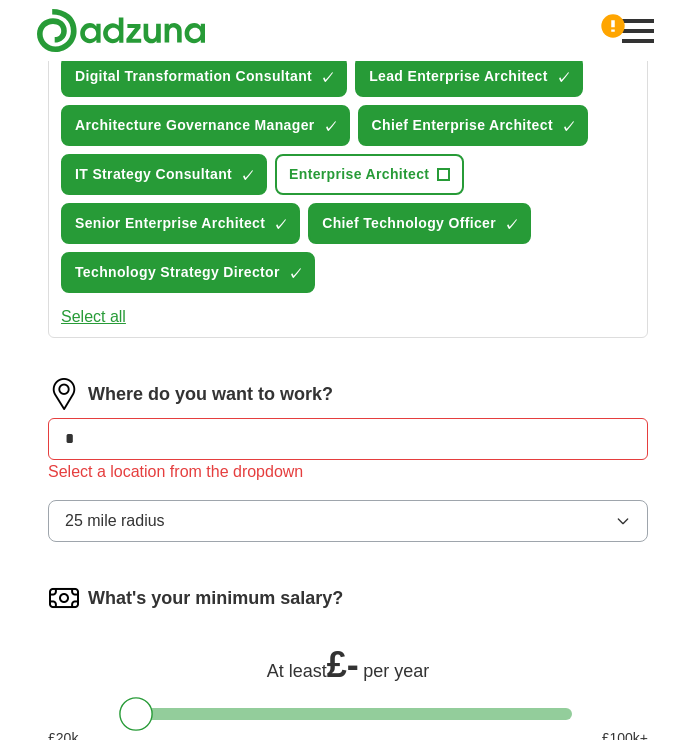type on "*" 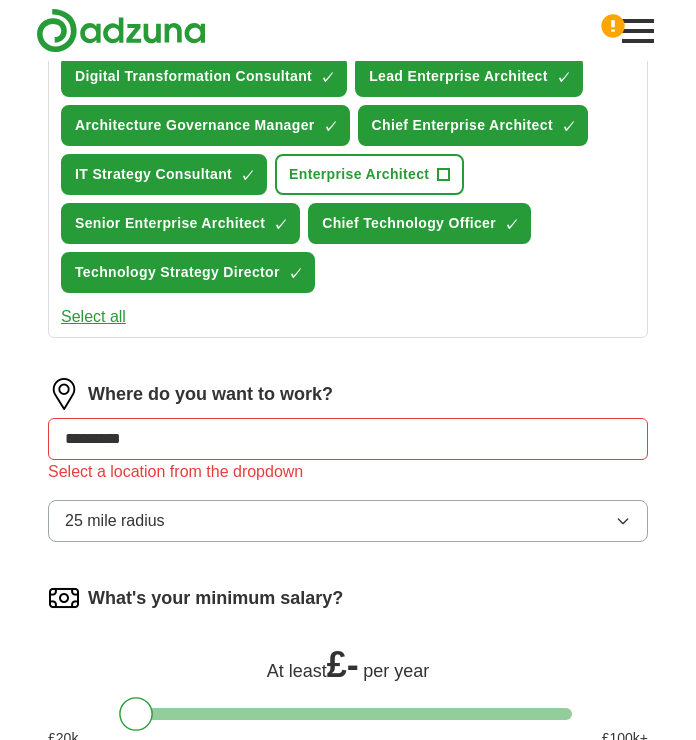type on "**********" 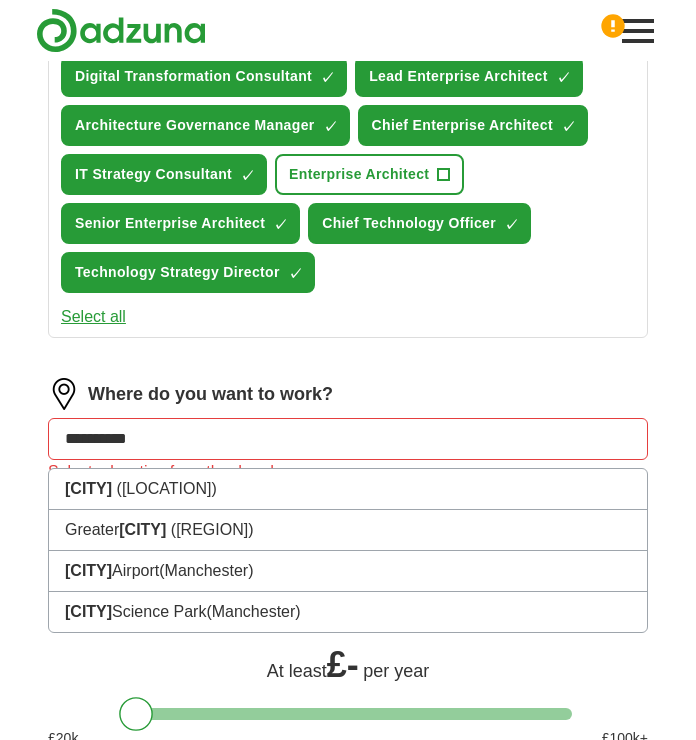 click on "[LOCATION] ([REGION])" at bounding box center (348, 530) 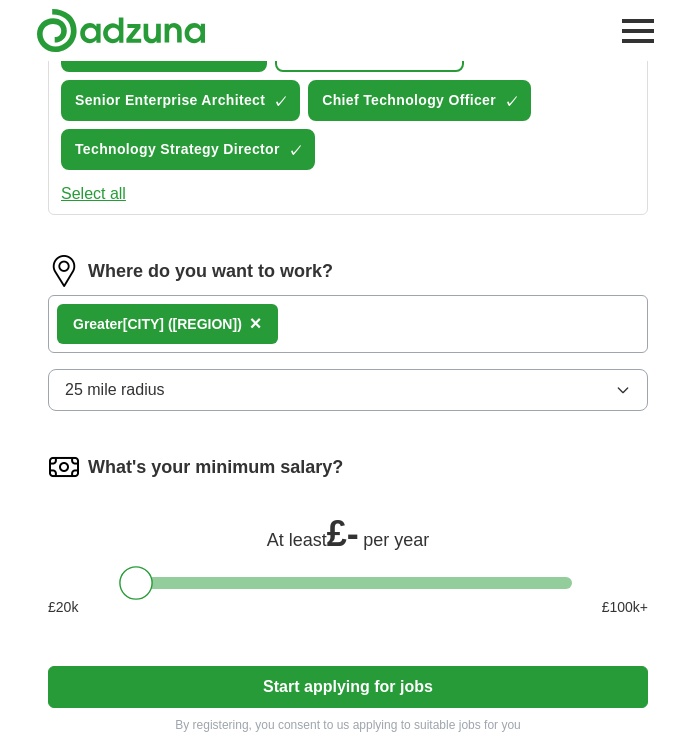 scroll, scrollTop: 478, scrollLeft: 0, axis: vertical 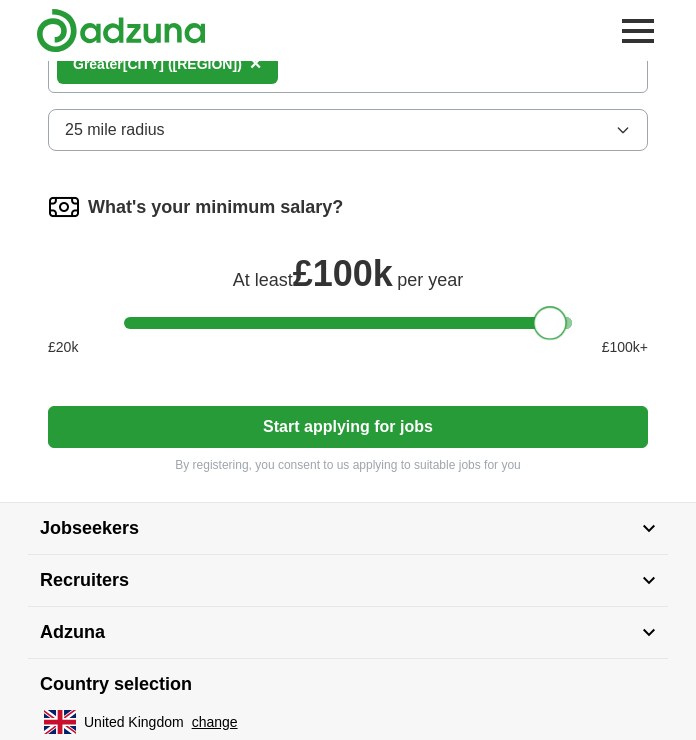 click on "Start applying for jobs" at bounding box center [348, 427] 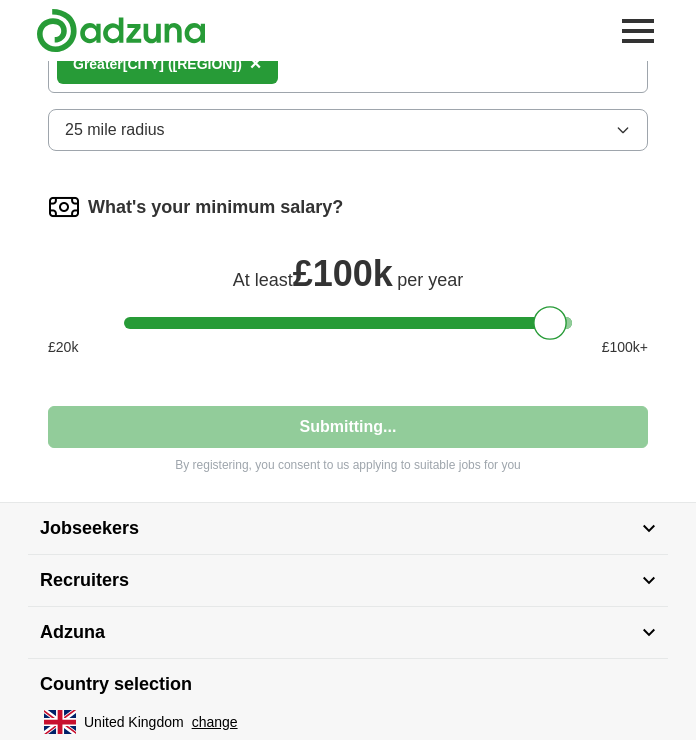 select on "**" 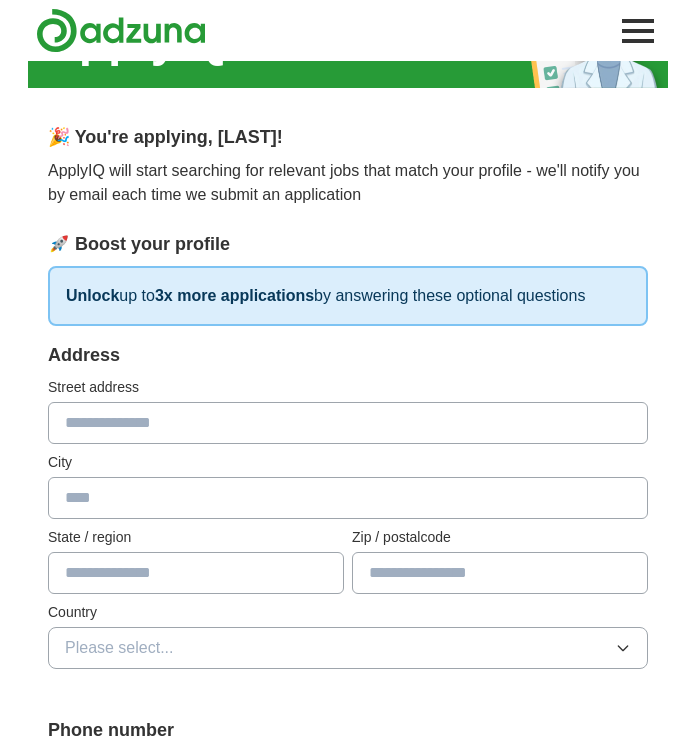 scroll, scrollTop: 0, scrollLeft: 0, axis: both 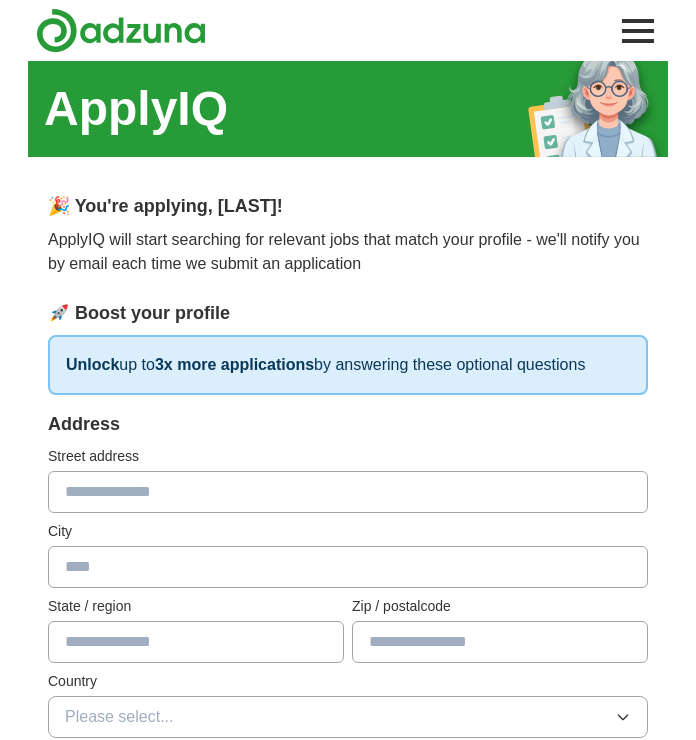 click at bounding box center (348, 492) 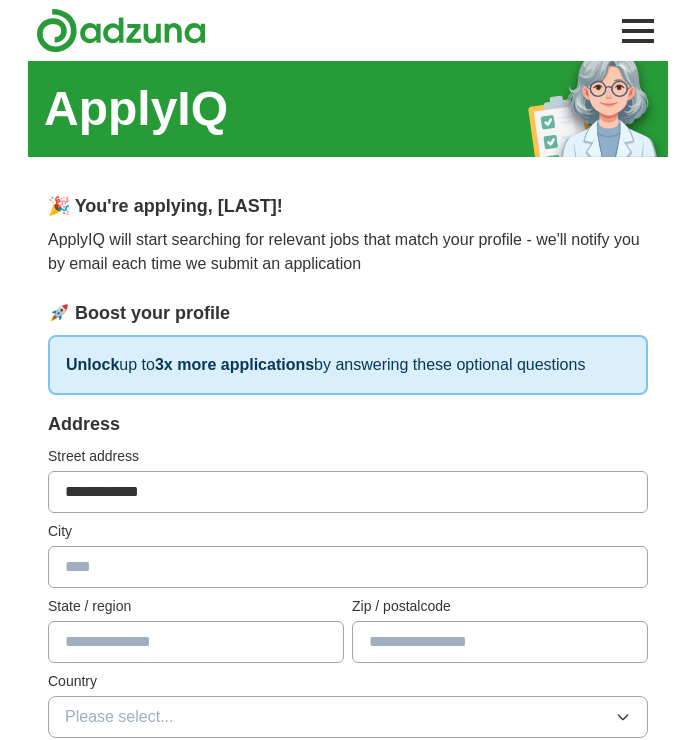 type on "**********" 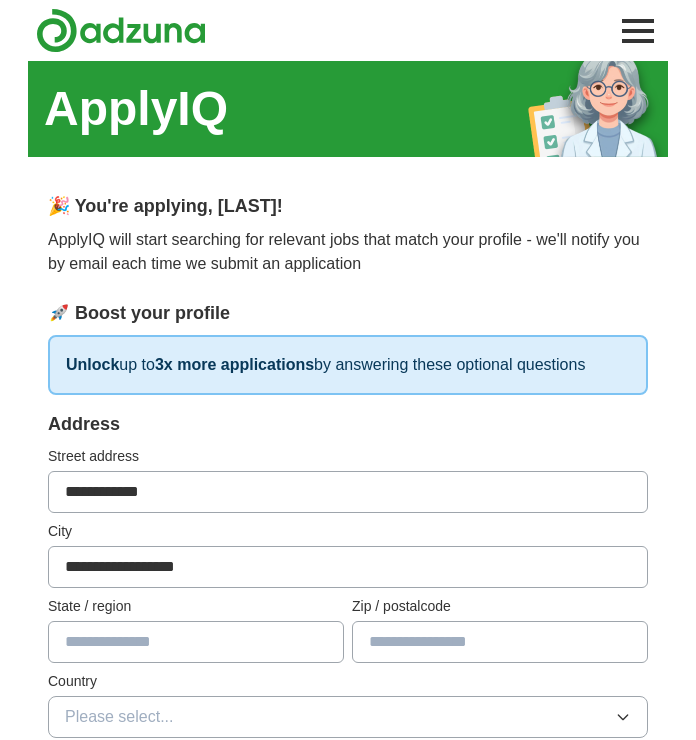 type on "**********" 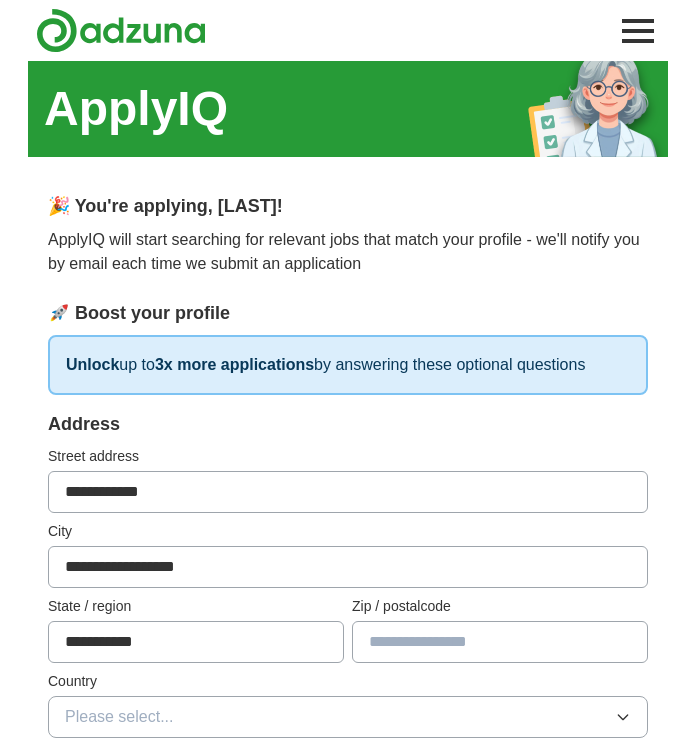 type on "*******" 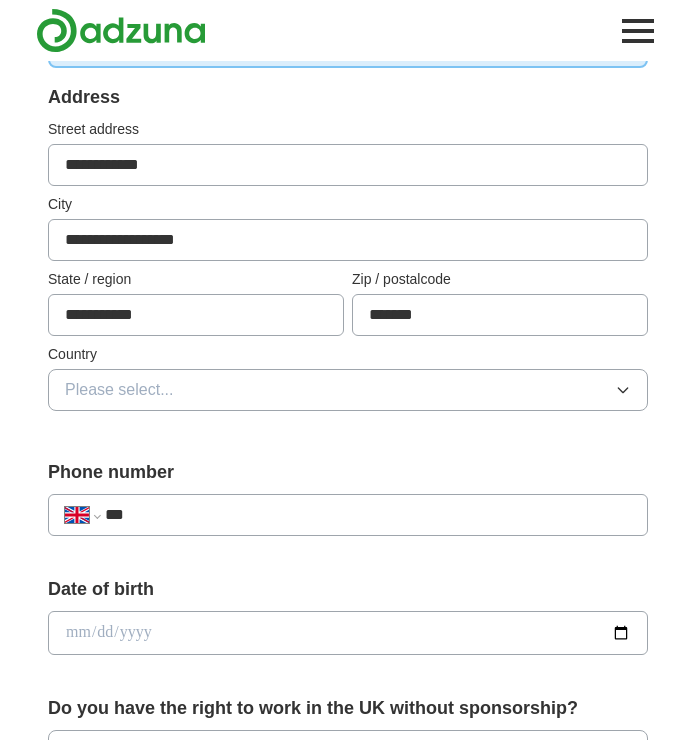 scroll, scrollTop: 328, scrollLeft: 0, axis: vertical 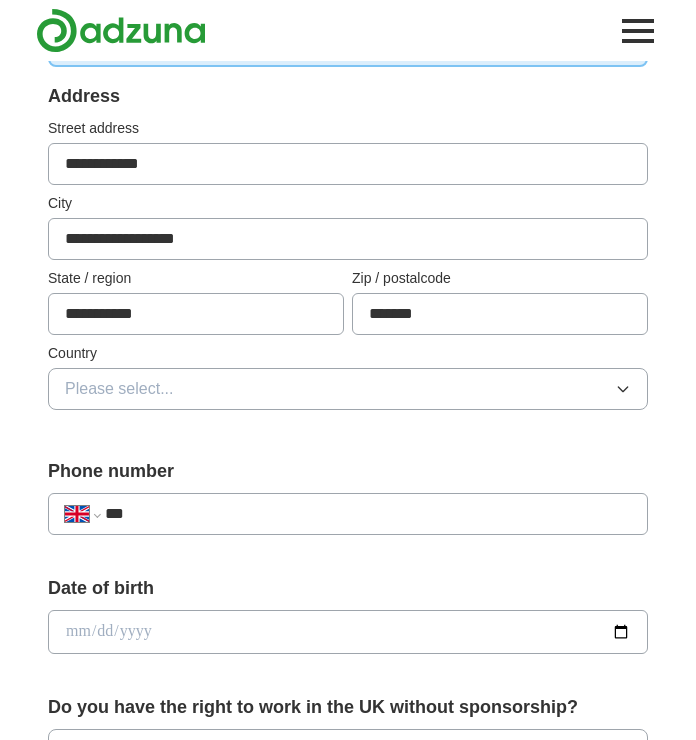 click on "**********" at bounding box center [196, 314] 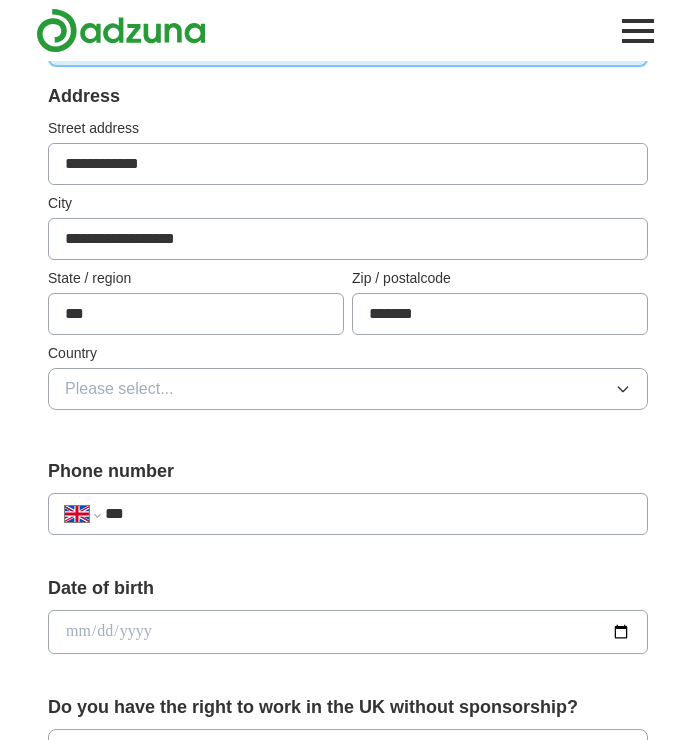 type on "**********" 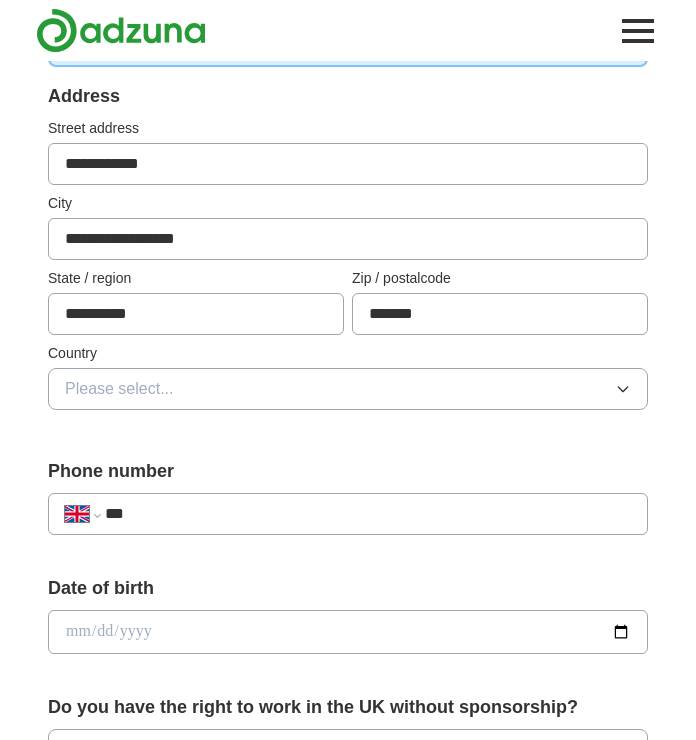 click on "Please select..." at bounding box center [348, 389] 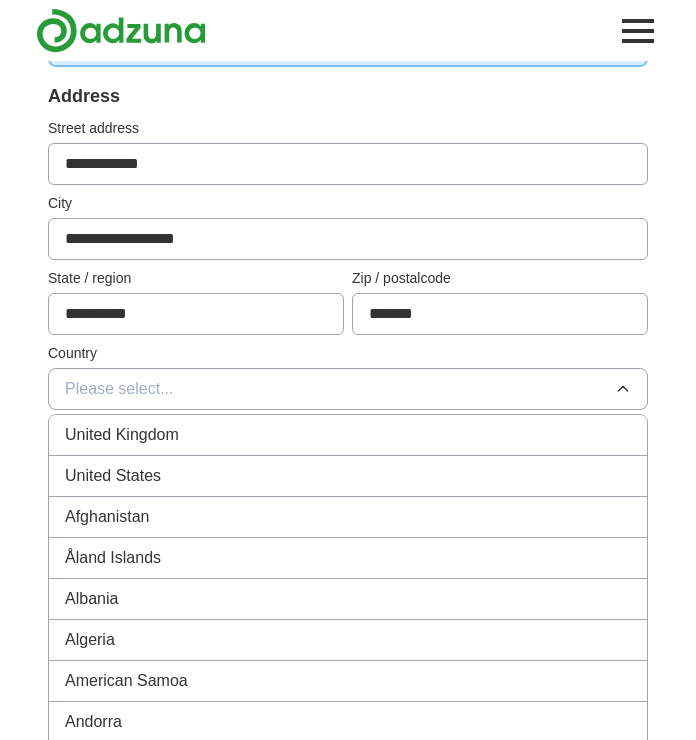 click on "United Kingdom" at bounding box center (348, 435) 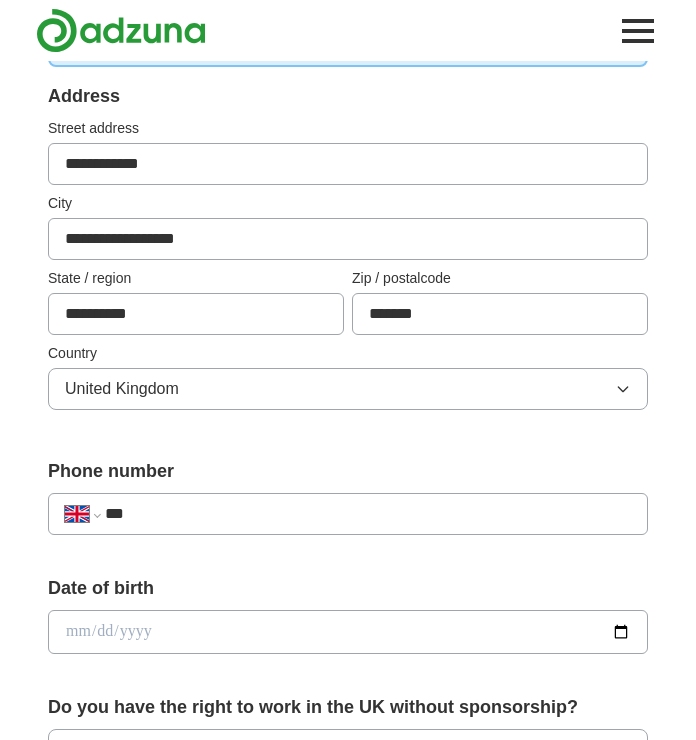 click on "***" at bounding box center (368, 514) 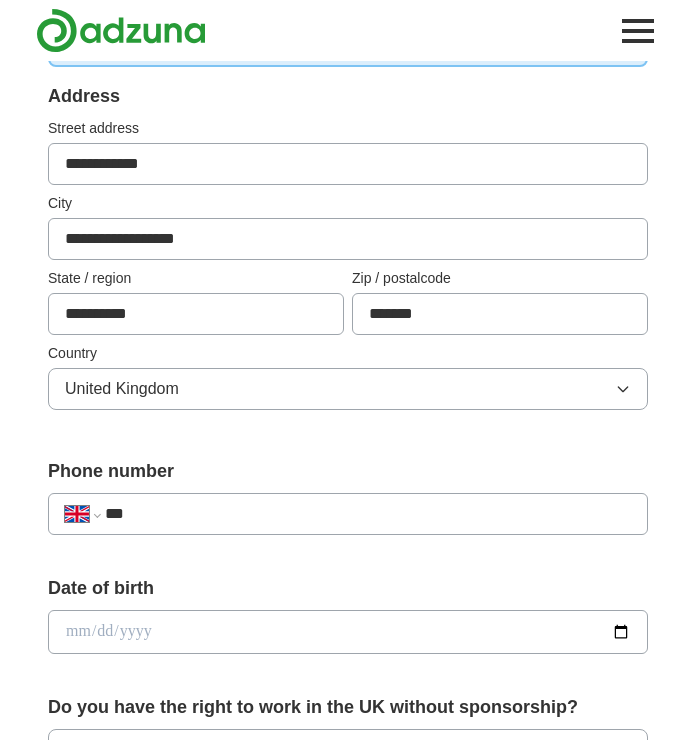 type on "**********" 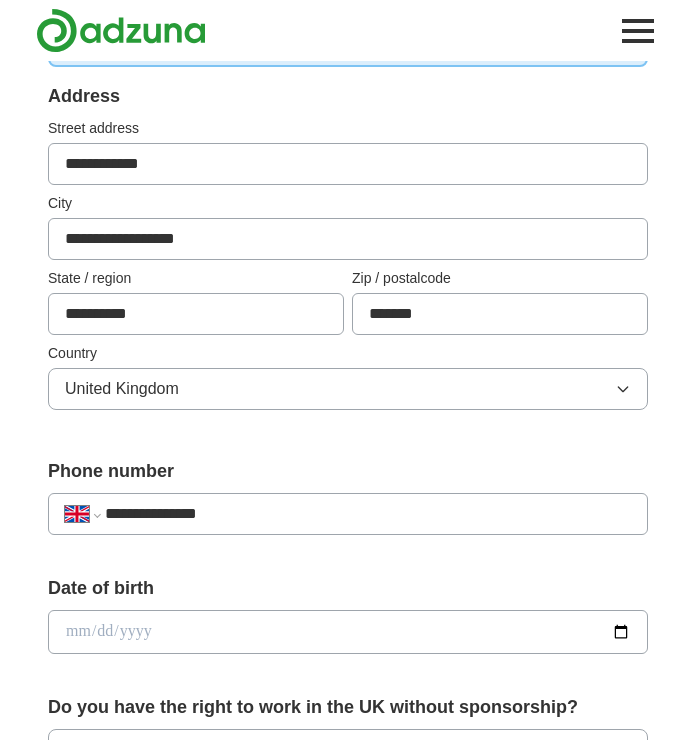 click on "**********" at bounding box center (368, 514) 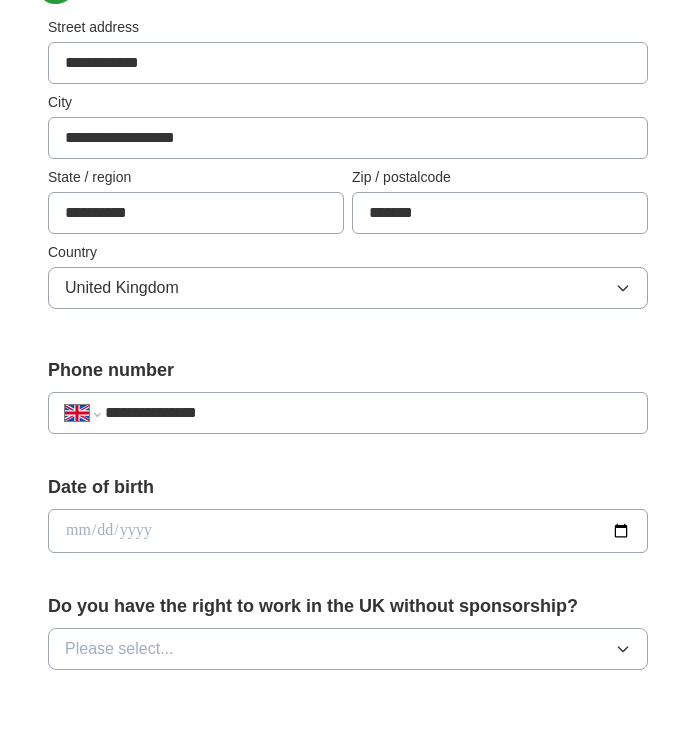 scroll, scrollTop: 473, scrollLeft: 0, axis: vertical 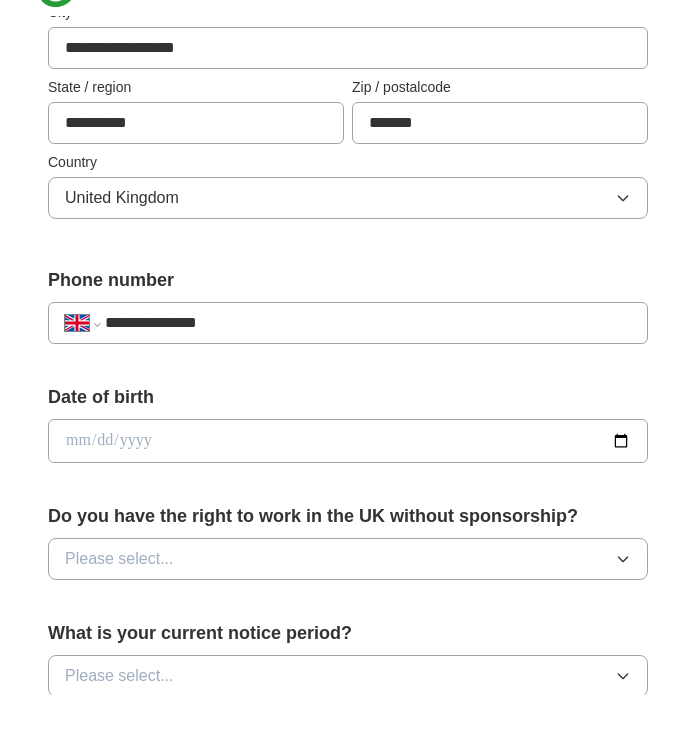 click at bounding box center [348, 487] 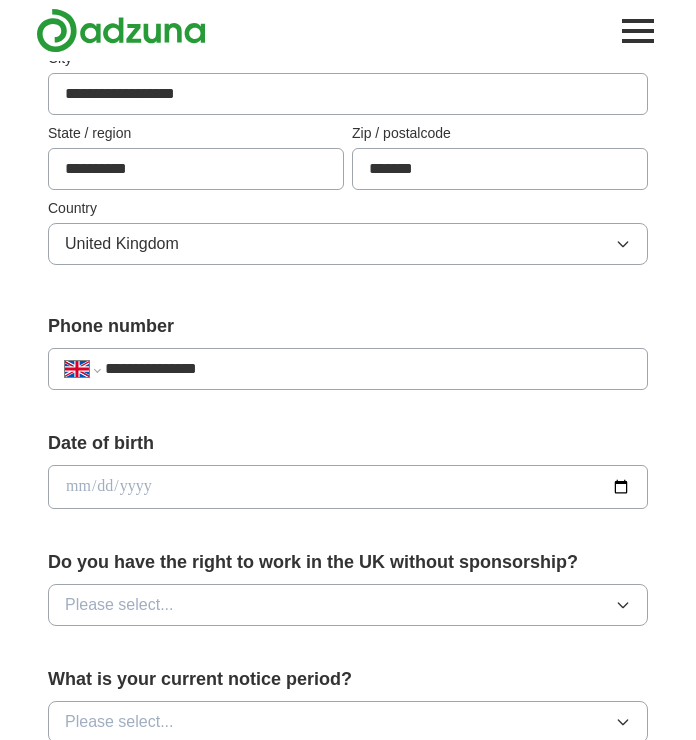 type on "**********" 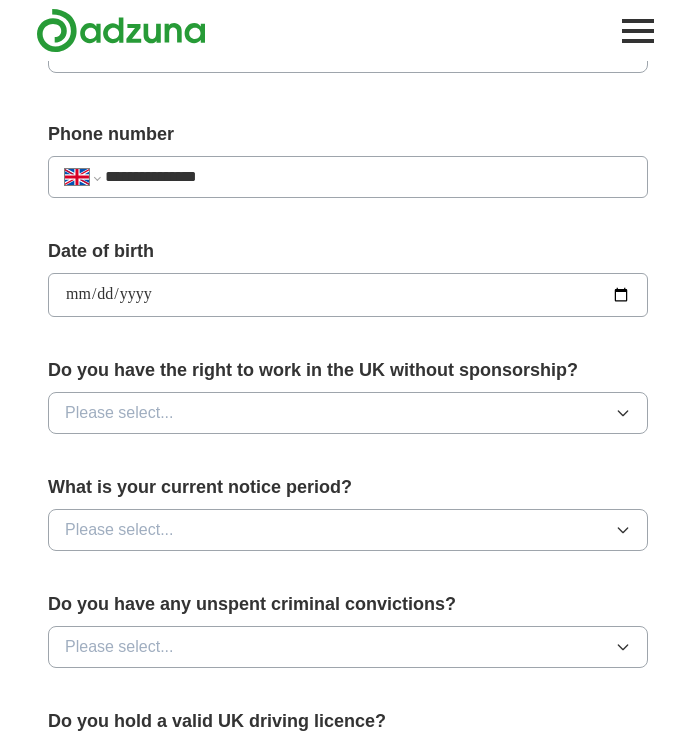scroll, scrollTop: 664, scrollLeft: 0, axis: vertical 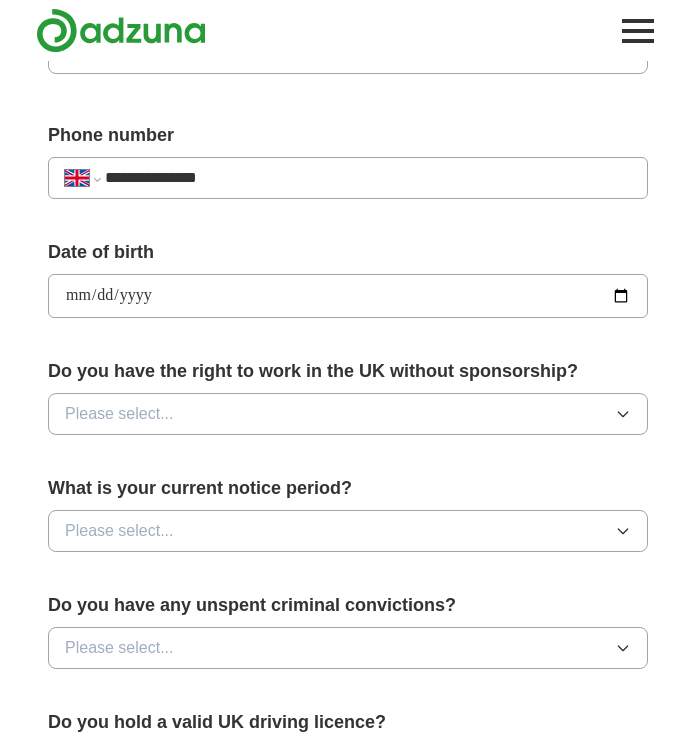 click on "Please select..." at bounding box center (348, 414) 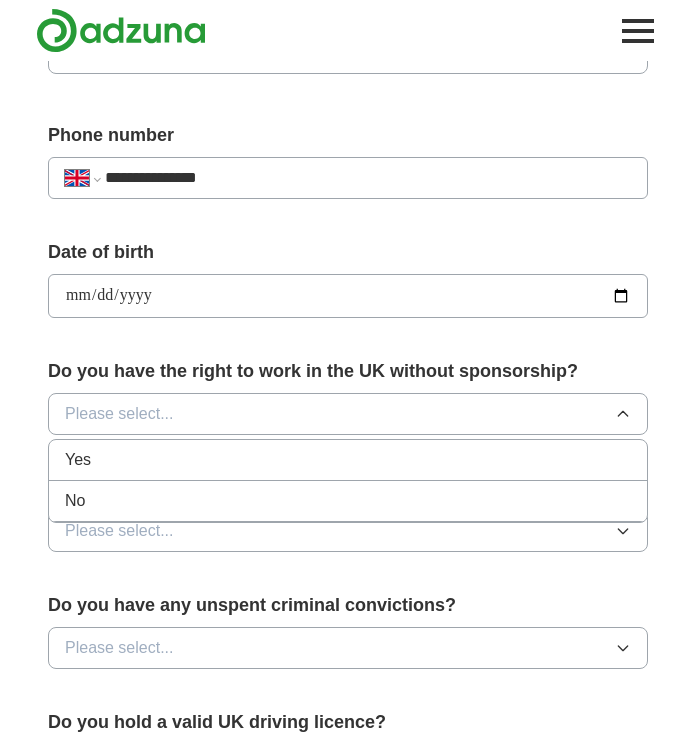 click on "Yes" at bounding box center [348, 460] 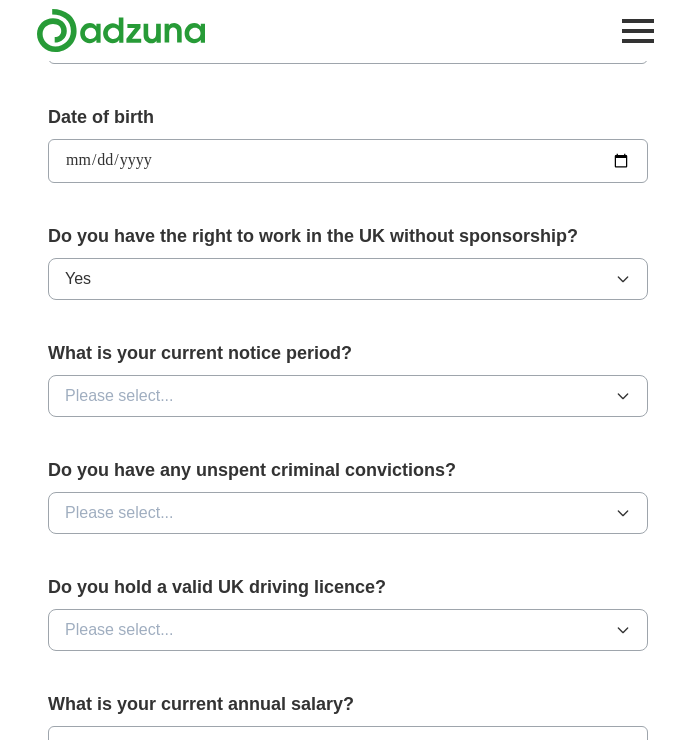 scroll, scrollTop: 799, scrollLeft: 0, axis: vertical 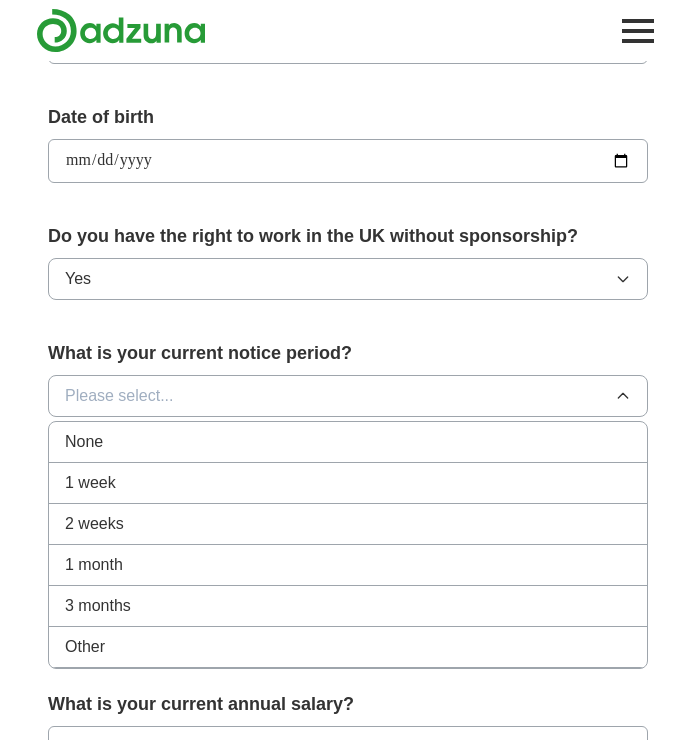 click on "None" at bounding box center (348, 442) 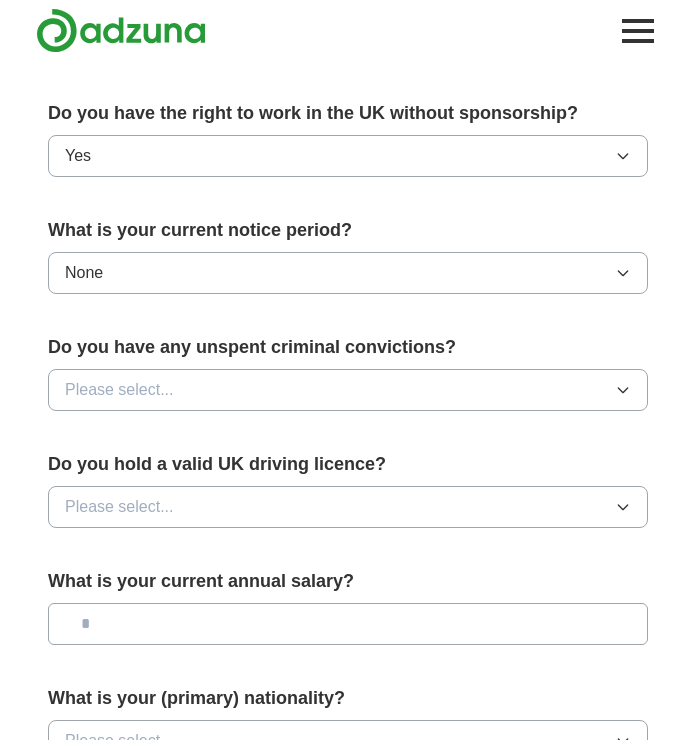 scroll, scrollTop: 925, scrollLeft: 0, axis: vertical 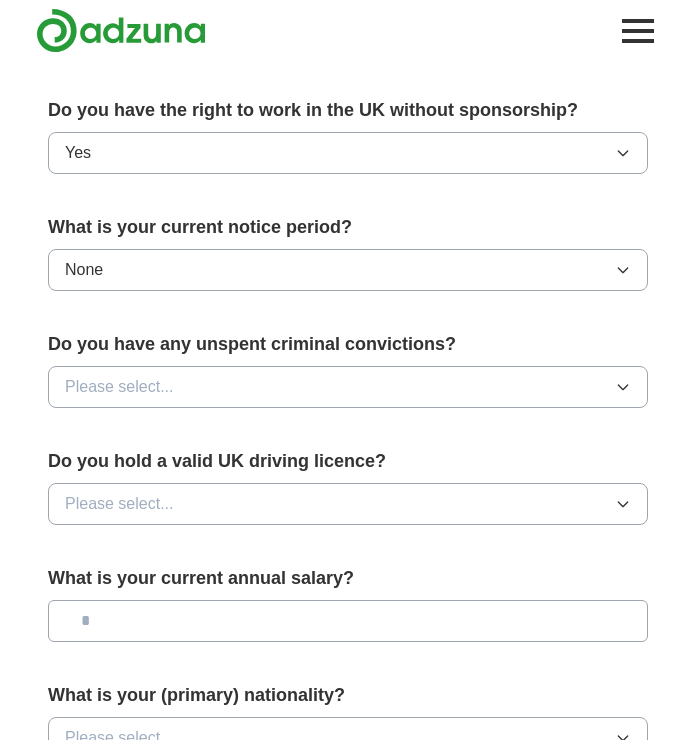 click on "Please select..." at bounding box center [348, 387] 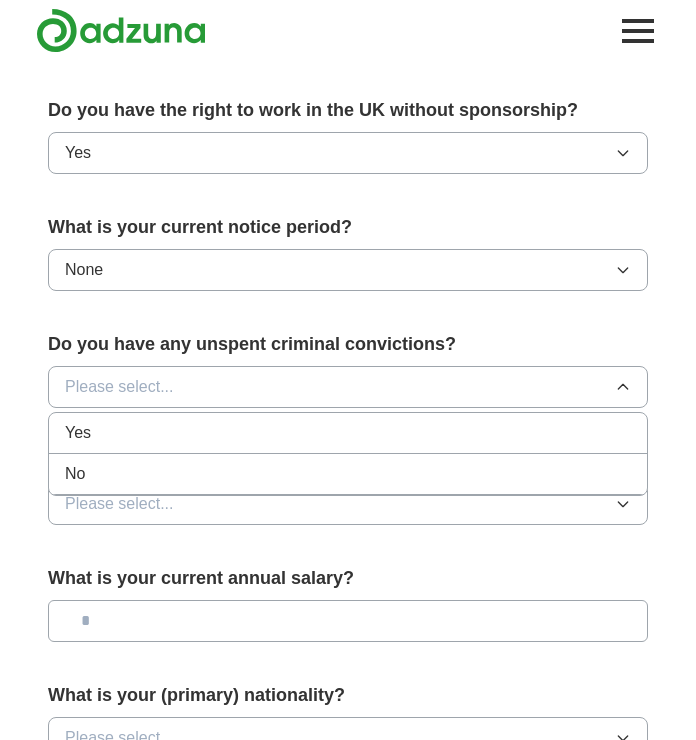 click on "No" at bounding box center (348, 474) 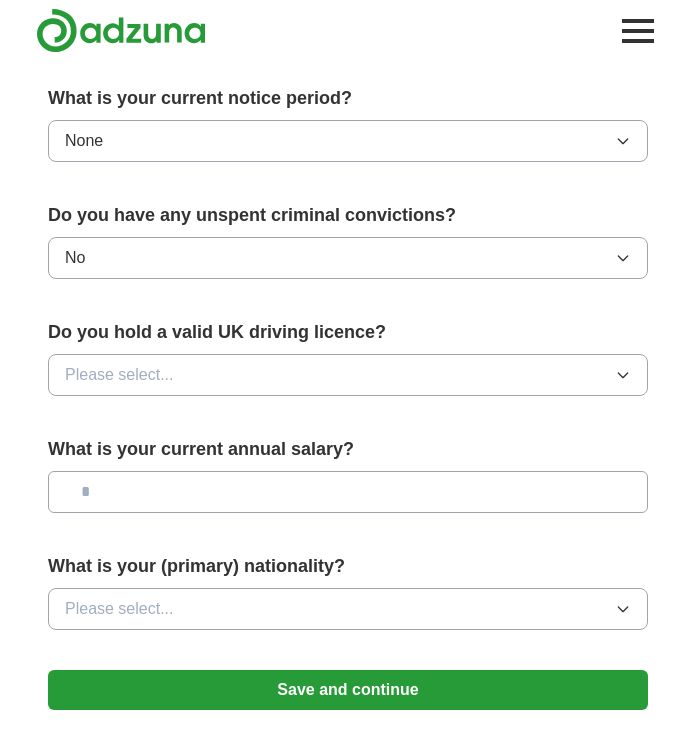 scroll, scrollTop: 1064, scrollLeft: 0, axis: vertical 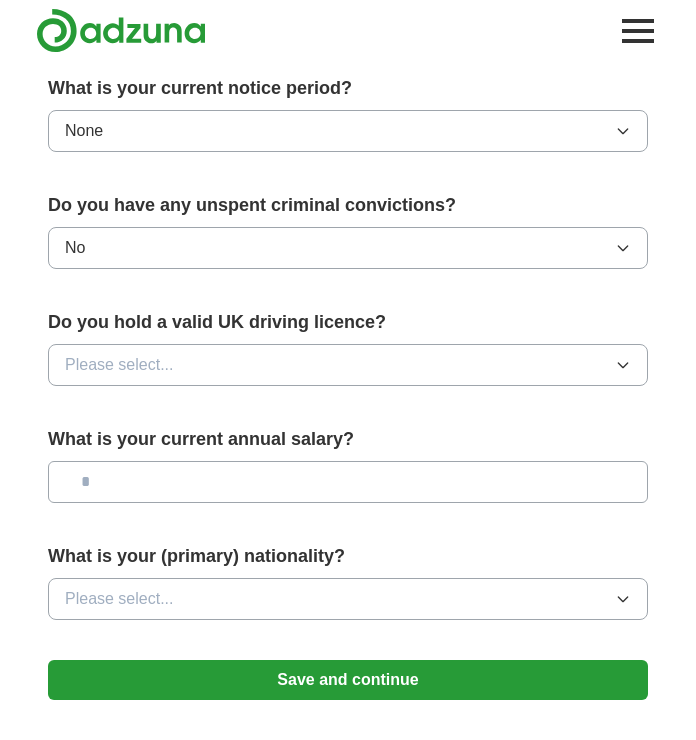 click on "Please select..." at bounding box center [348, 365] 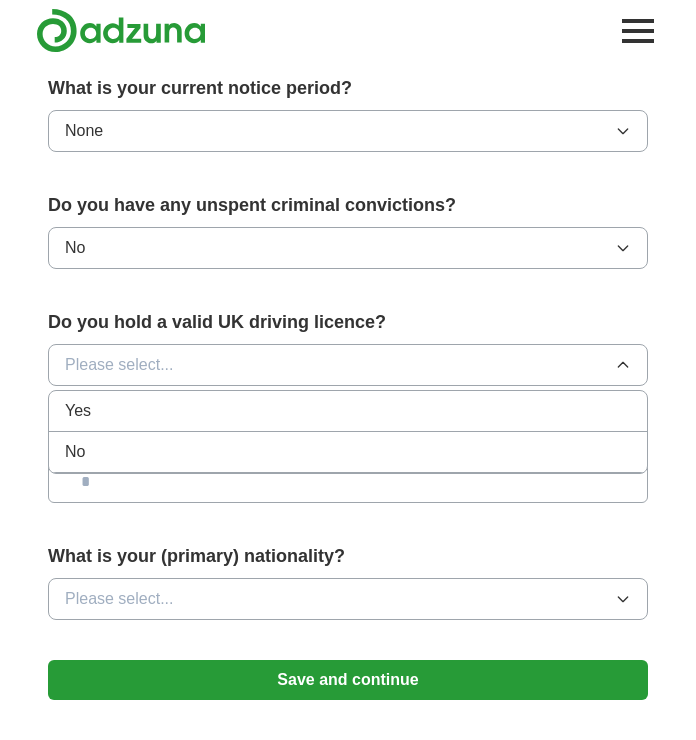 click on "Yes" at bounding box center [348, 411] 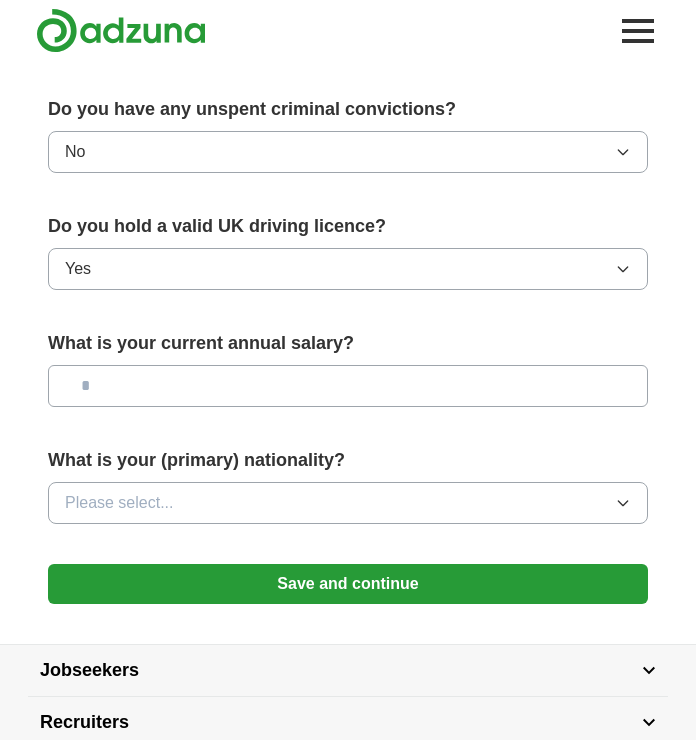 click at bounding box center (348, 386) 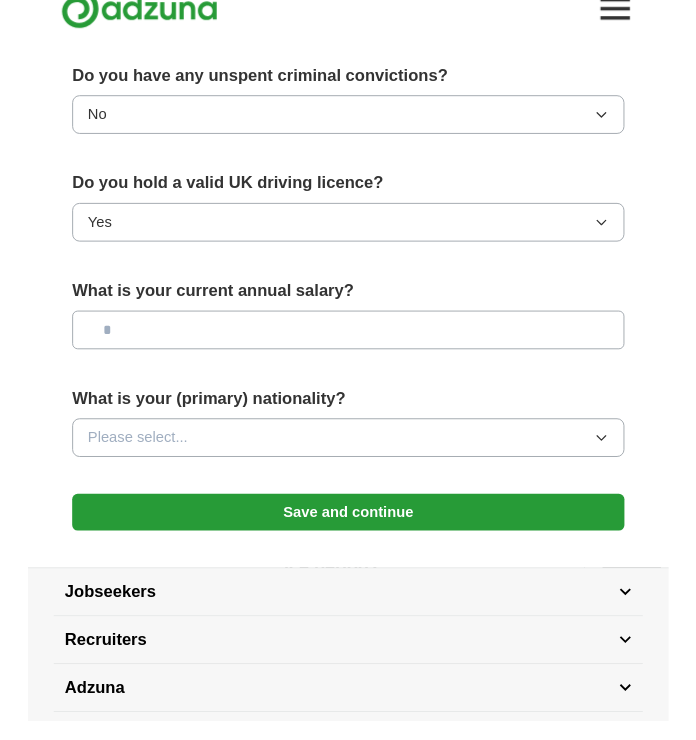 scroll, scrollTop: 1176, scrollLeft: 0, axis: vertical 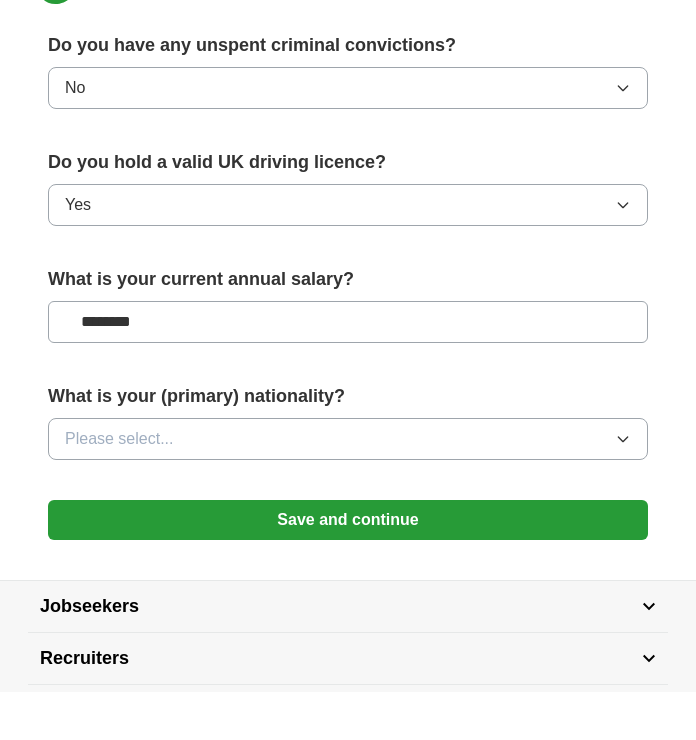 type on "********" 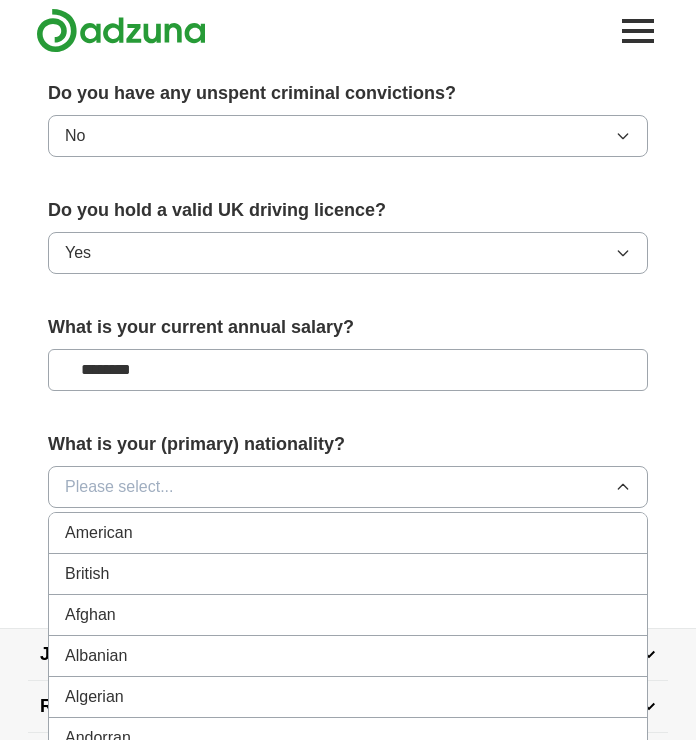 click on "British" at bounding box center [348, 574] 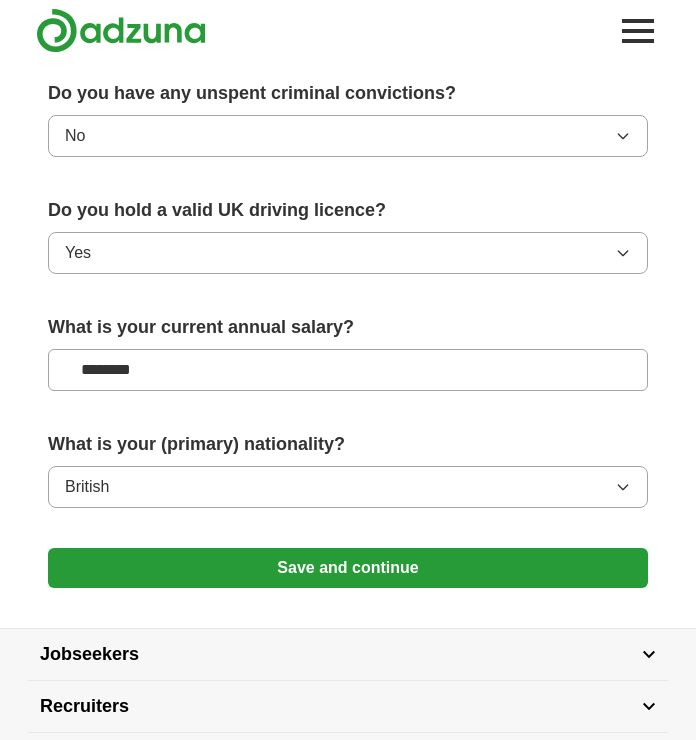 click on "Save and continue" at bounding box center [348, 568] 